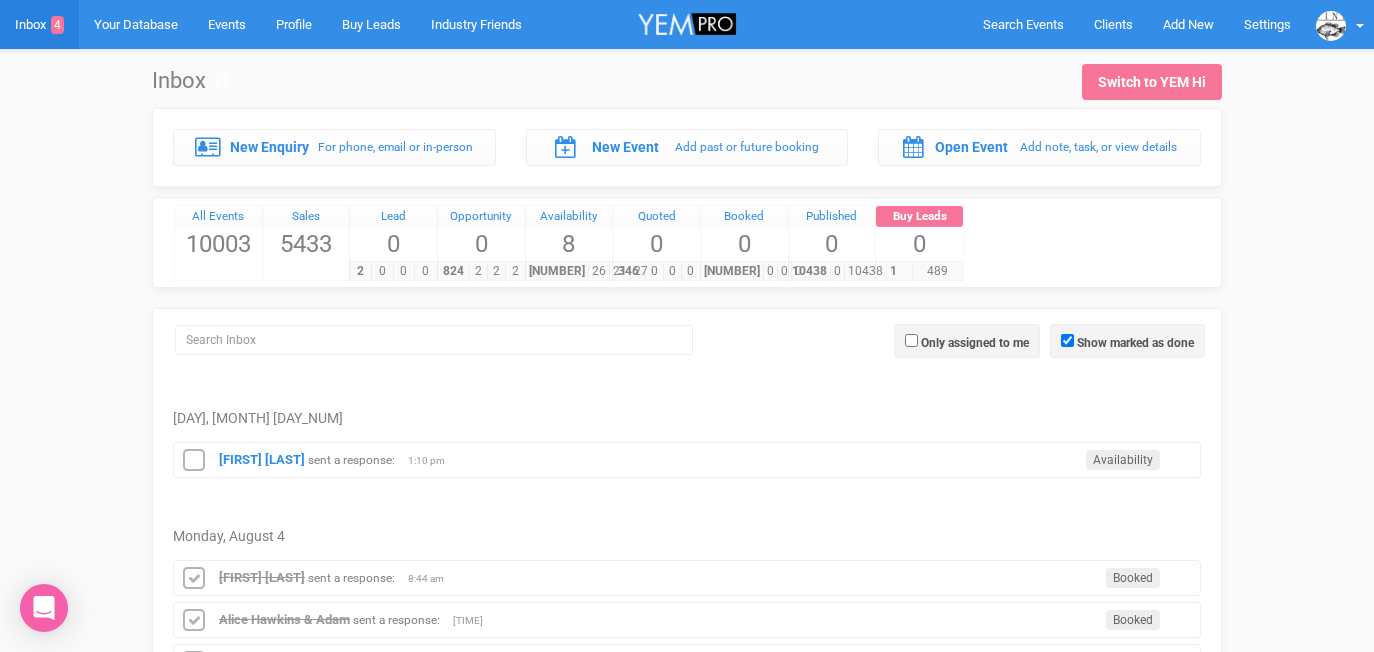 scroll, scrollTop: 89, scrollLeft: 0, axis: vertical 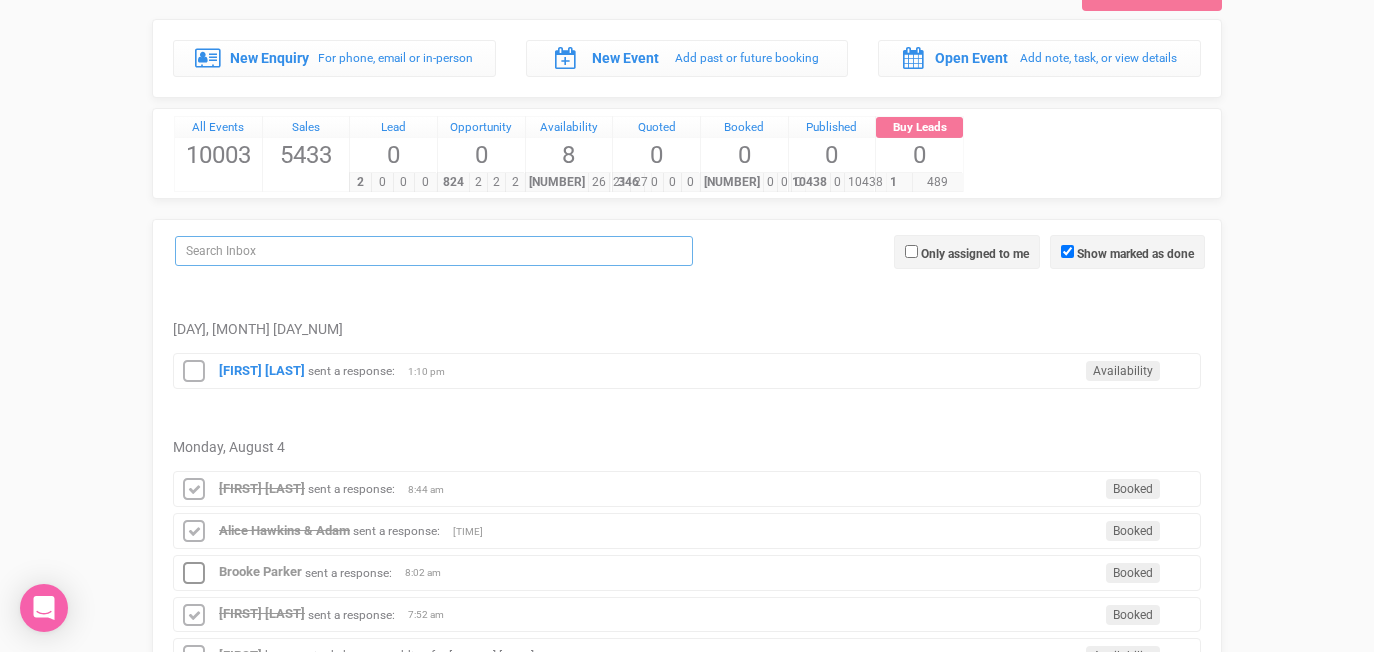 click at bounding box center [434, 251] 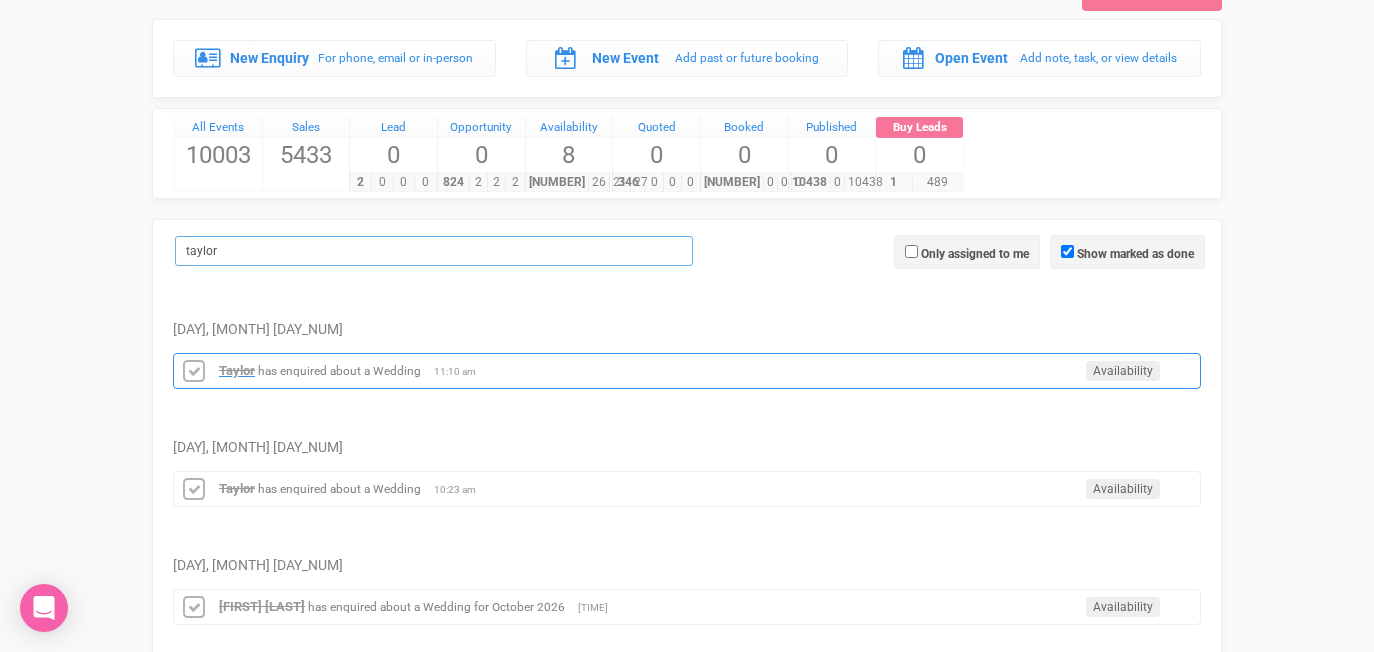 type on "taylor" 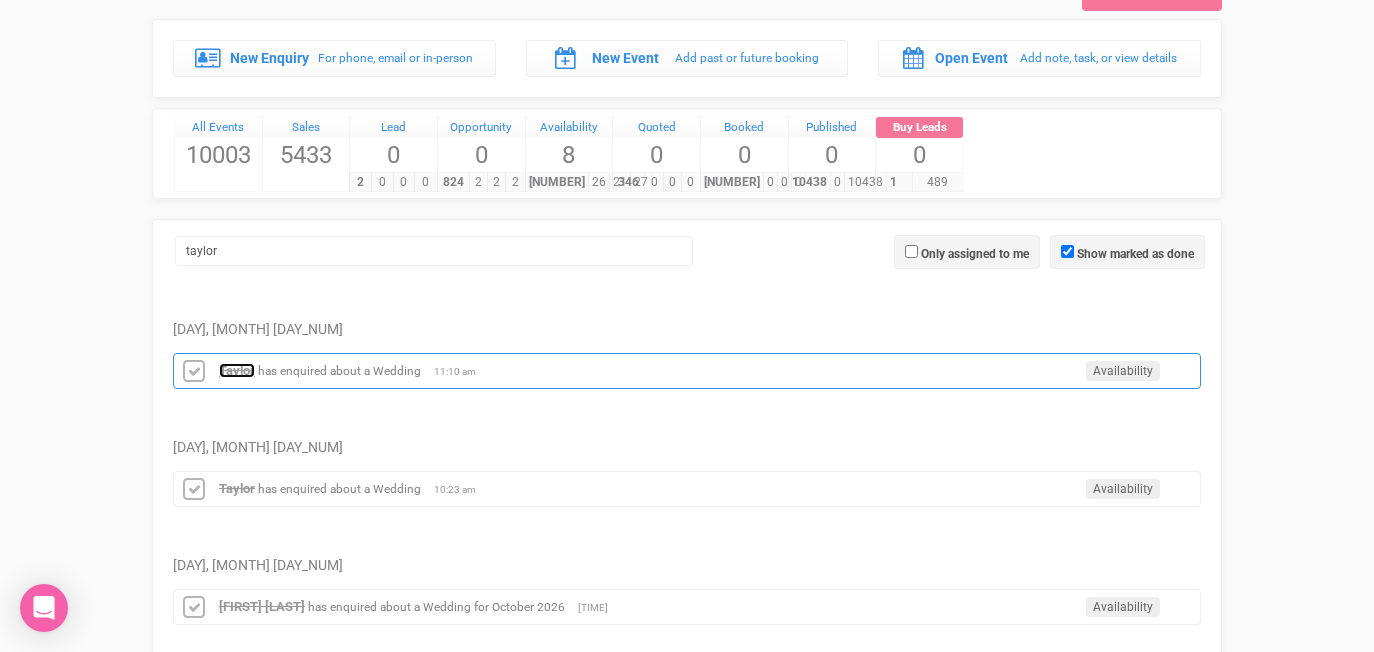 click on "Taylor" at bounding box center [237, 370] 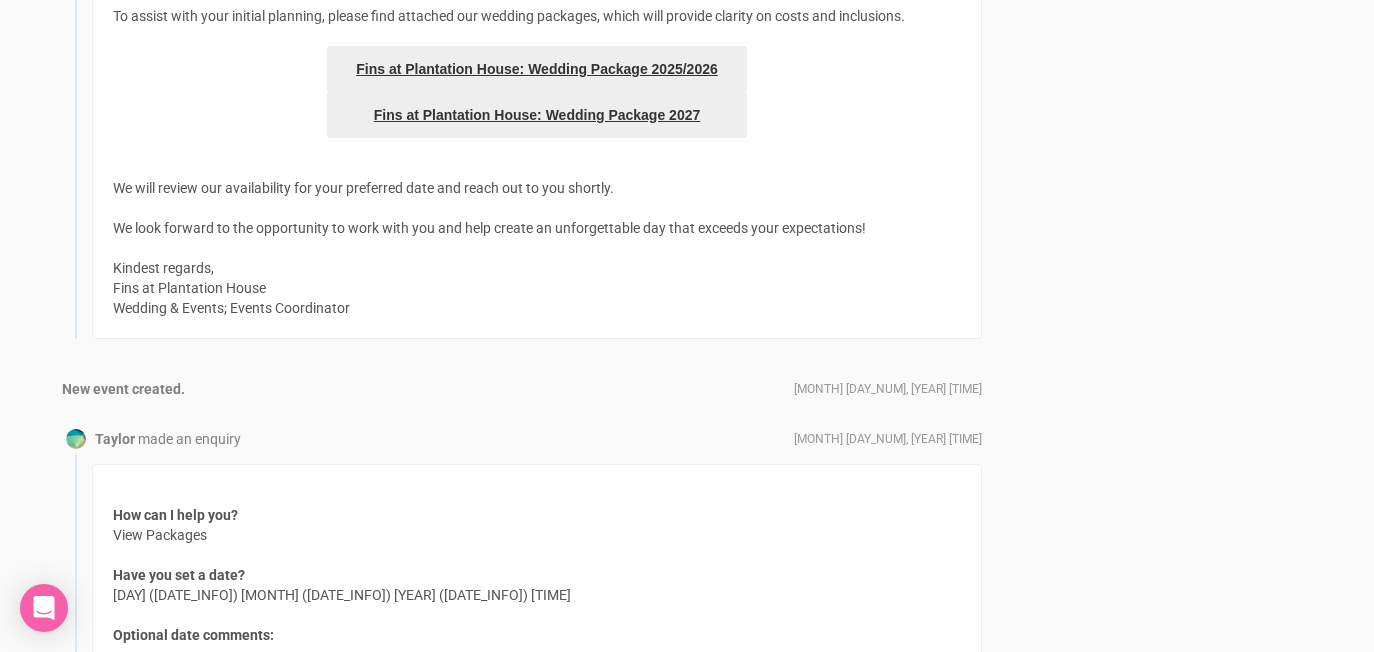 scroll, scrollTop: 2101, scrollLeft: 0, axis: vertical 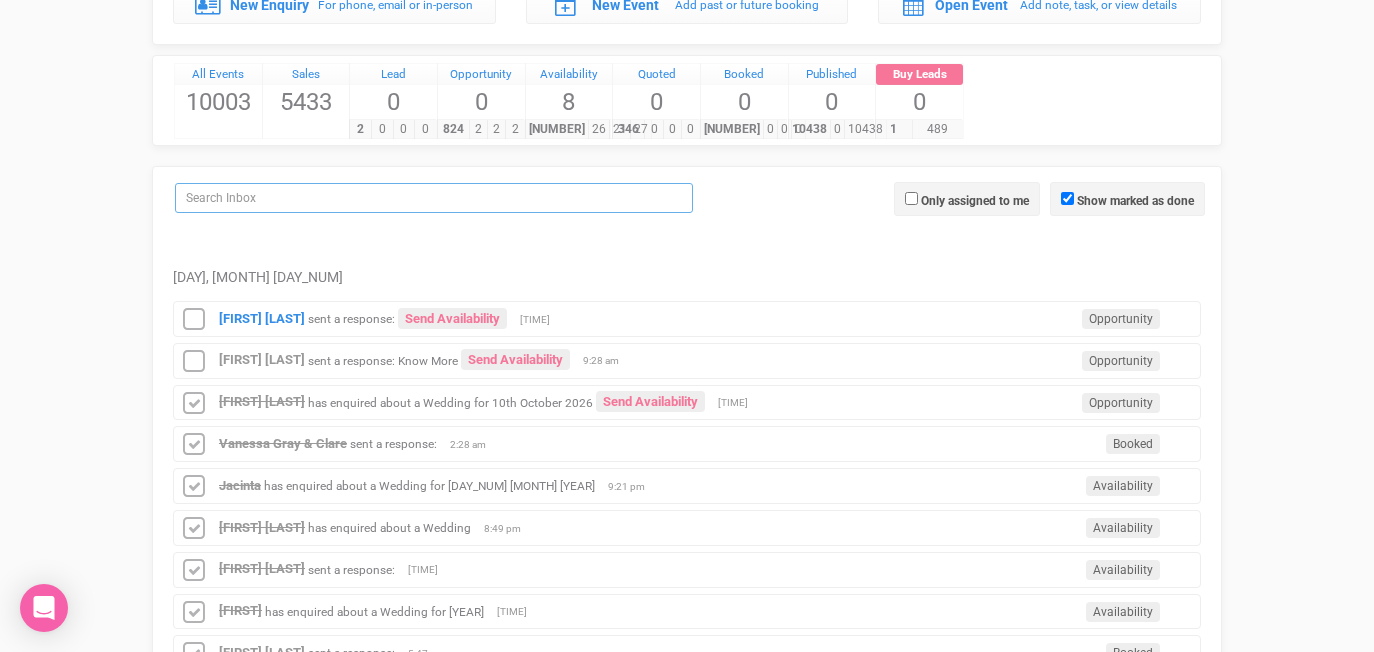 click at bounding box center (434, 198) 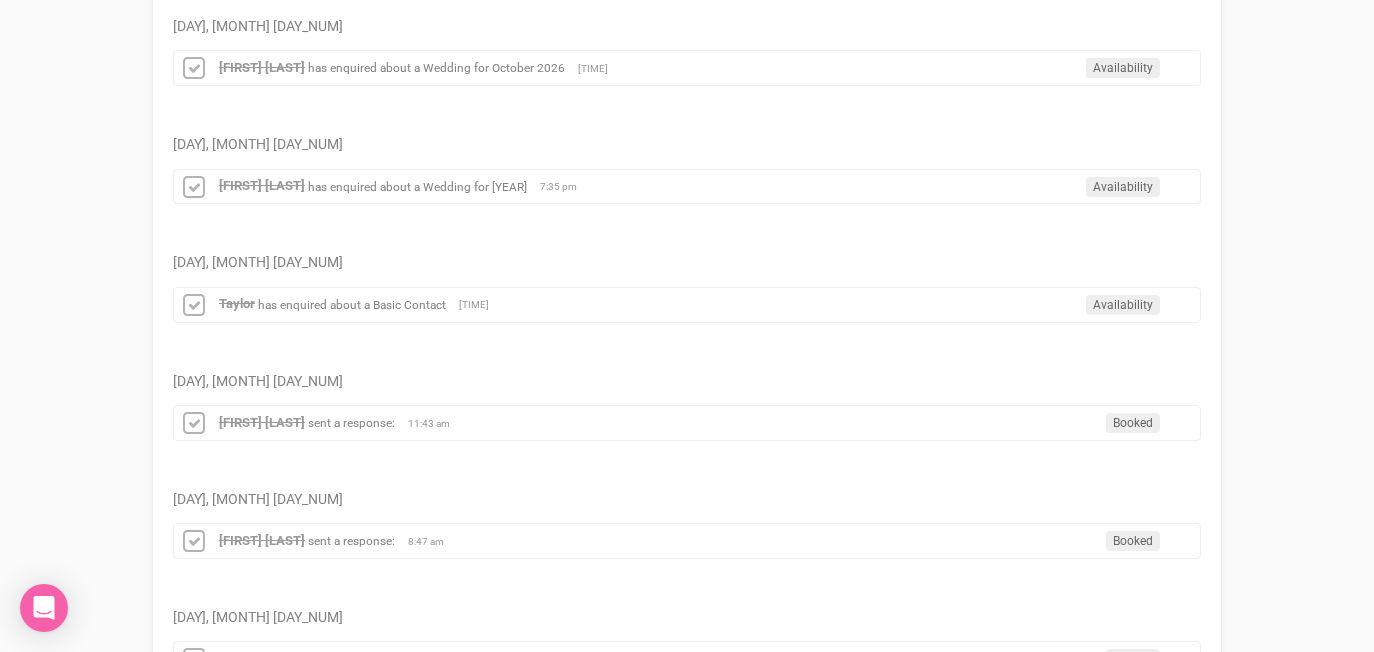 scroll, scrollTop: 637, scrollLeft: 0, axis: vertical 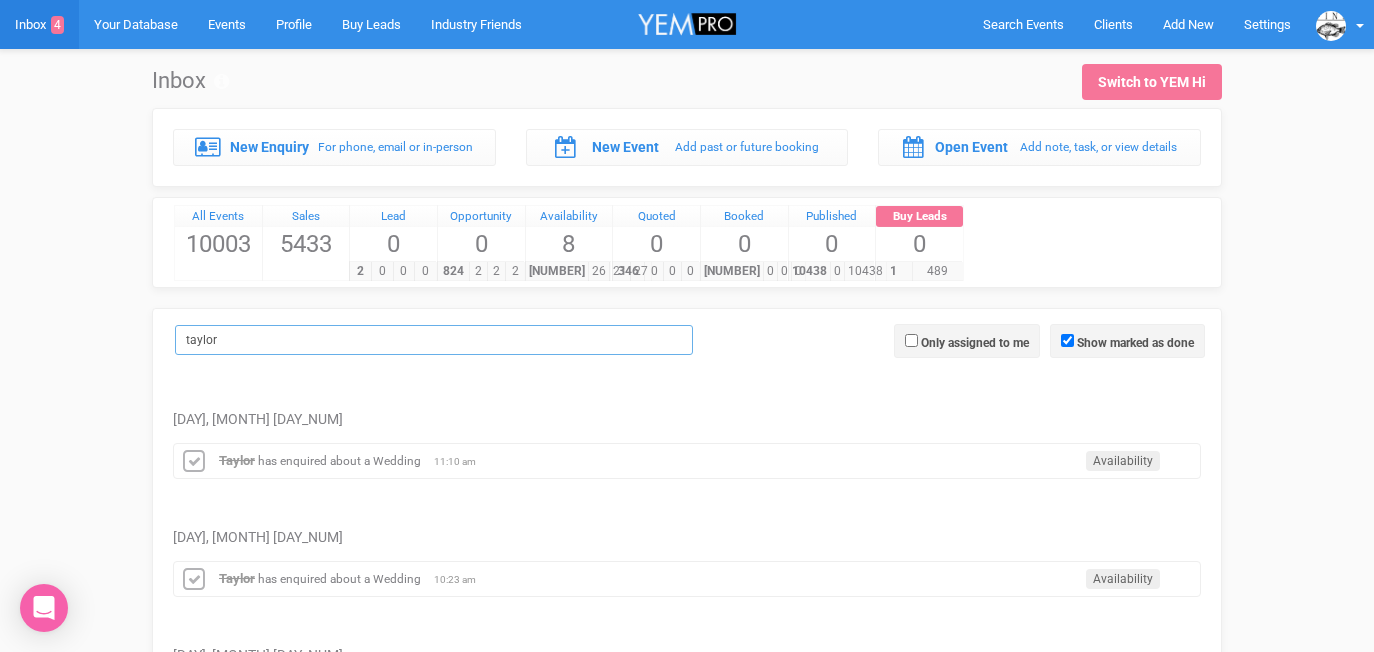click on "taylor" at bounding box center [434, 340] 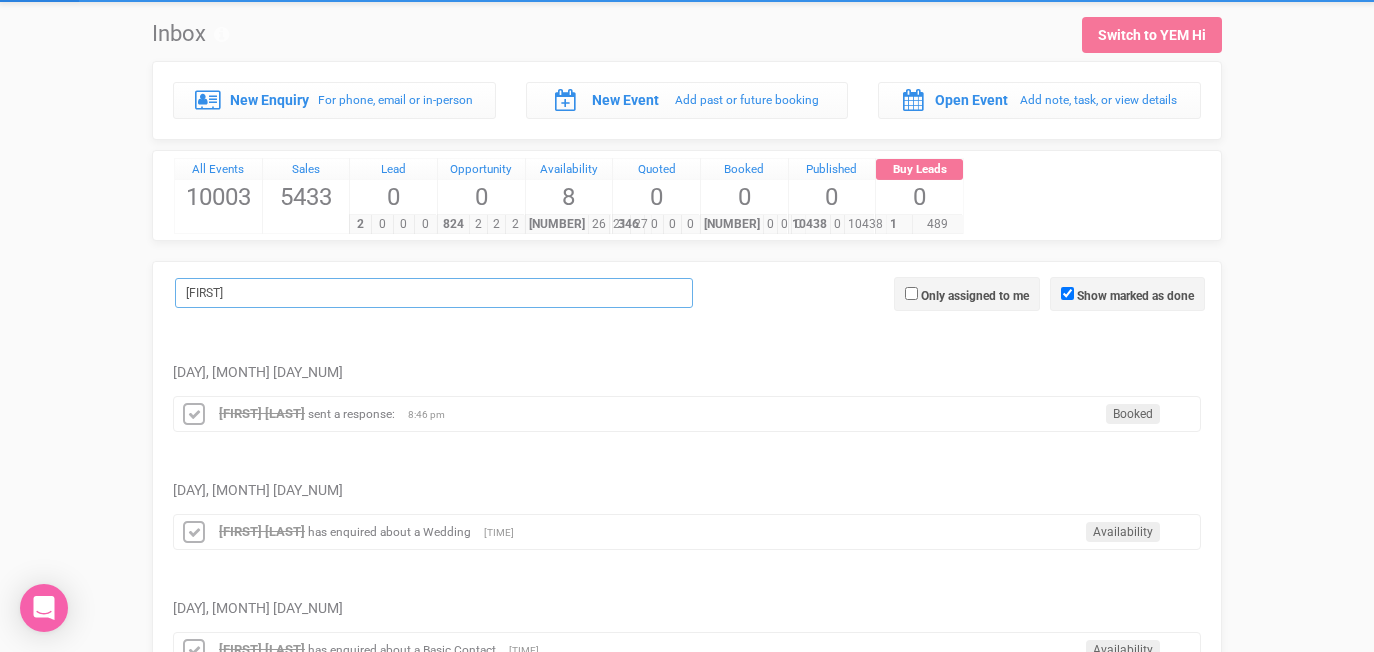 scroll, scrollTop: 50, scrollLeft: 0, axis: vertical 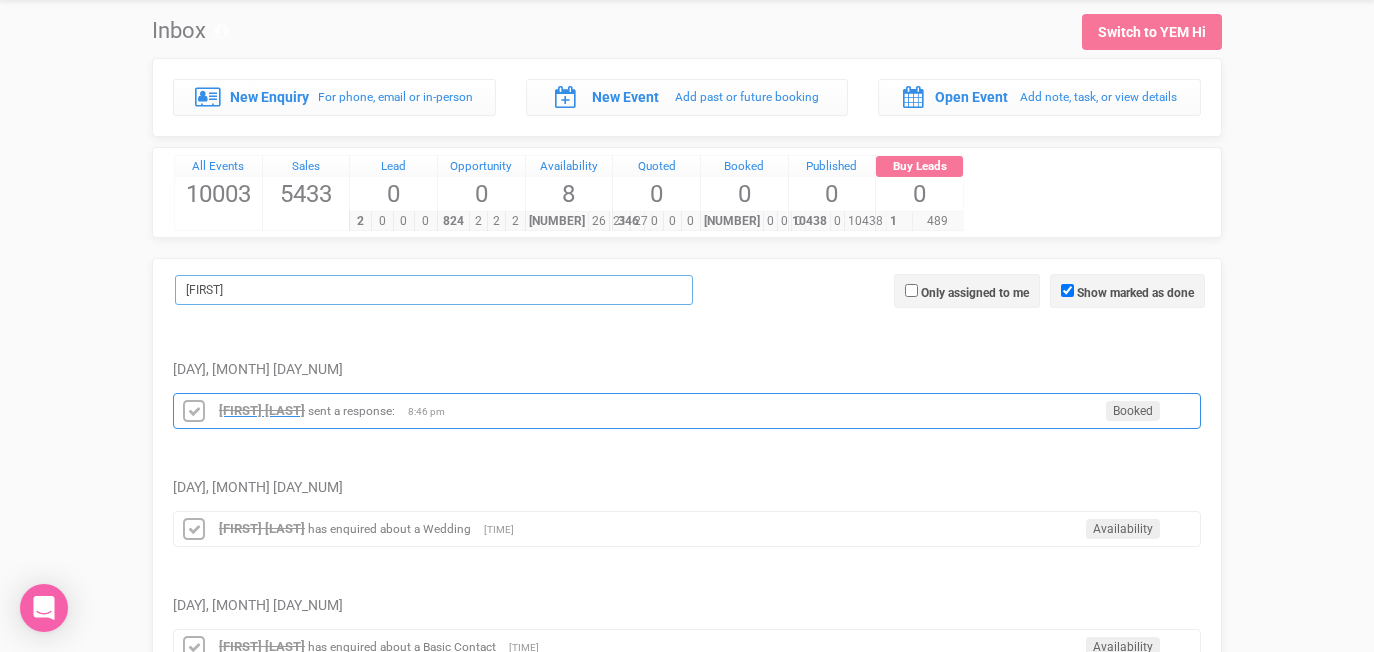 type on "ellen" 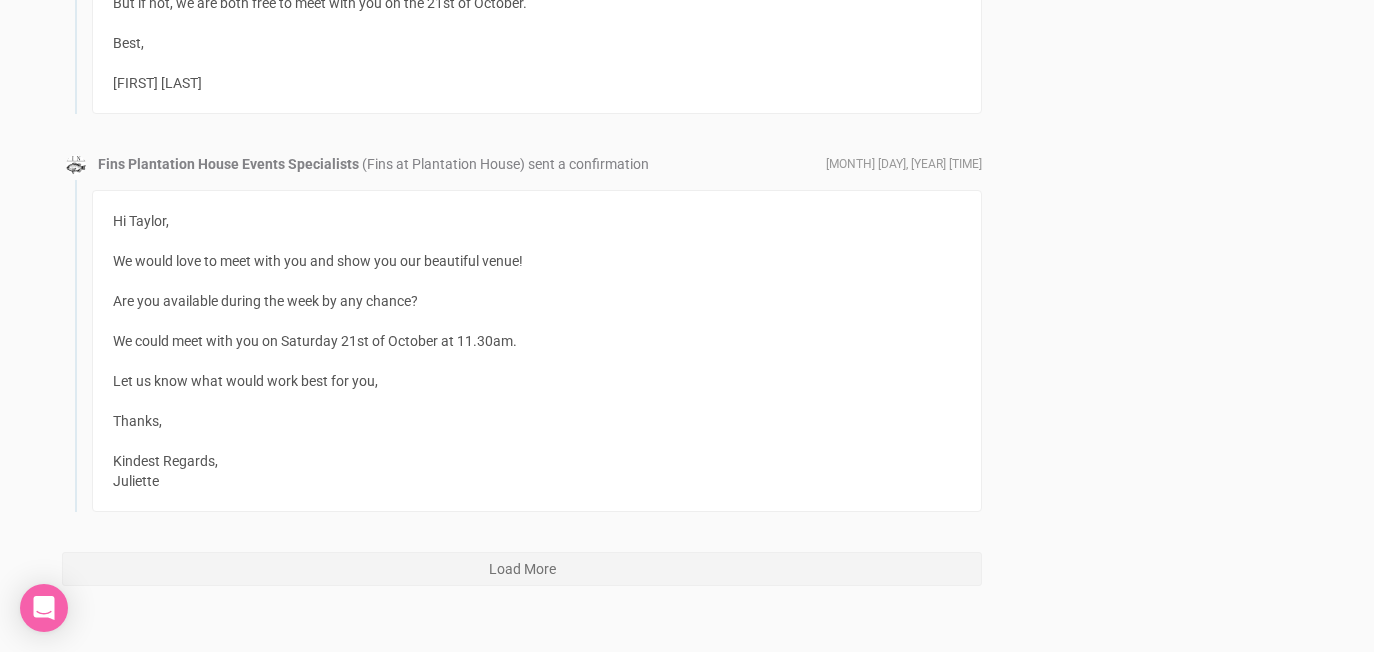 scroll, scrollTop: 11215, scrollLeft: 0, axis: vertical 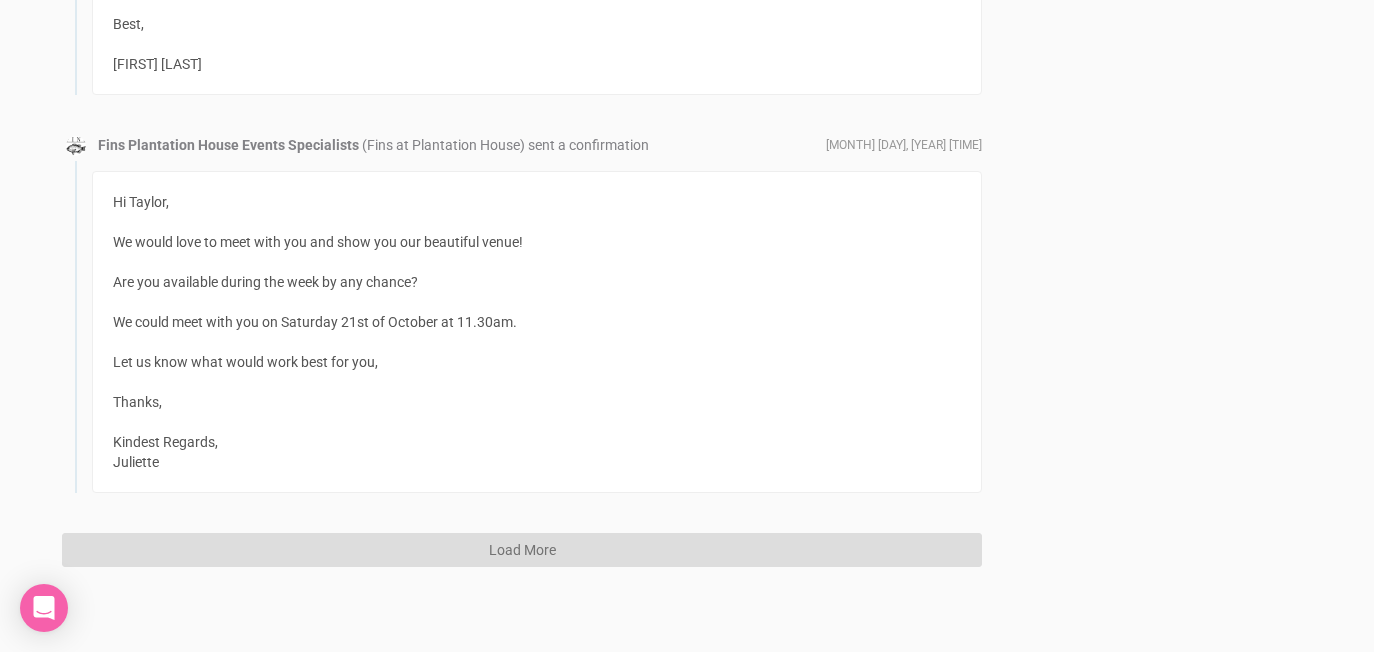 click on "Load More" at bounding box center [522, 550] 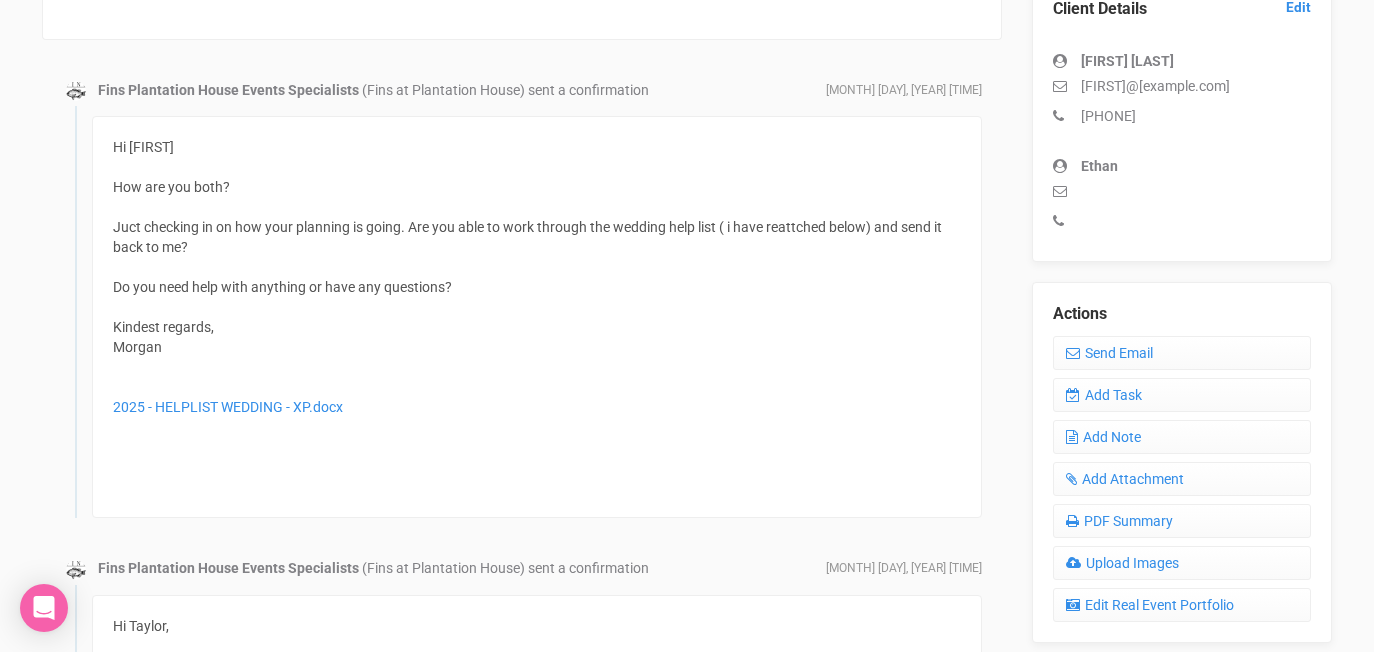 scroll, scrollTop: 276, scrollLeft: 0, axis: vertical 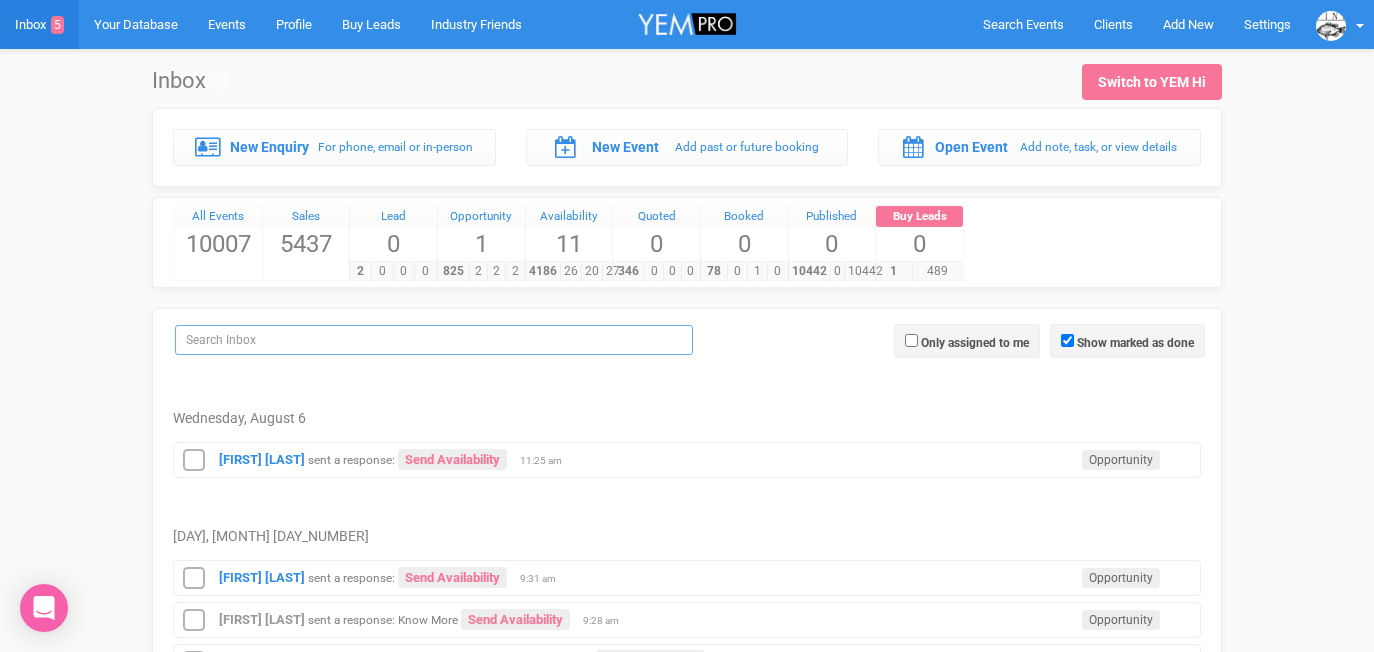 click at bounding box center (434, 340) 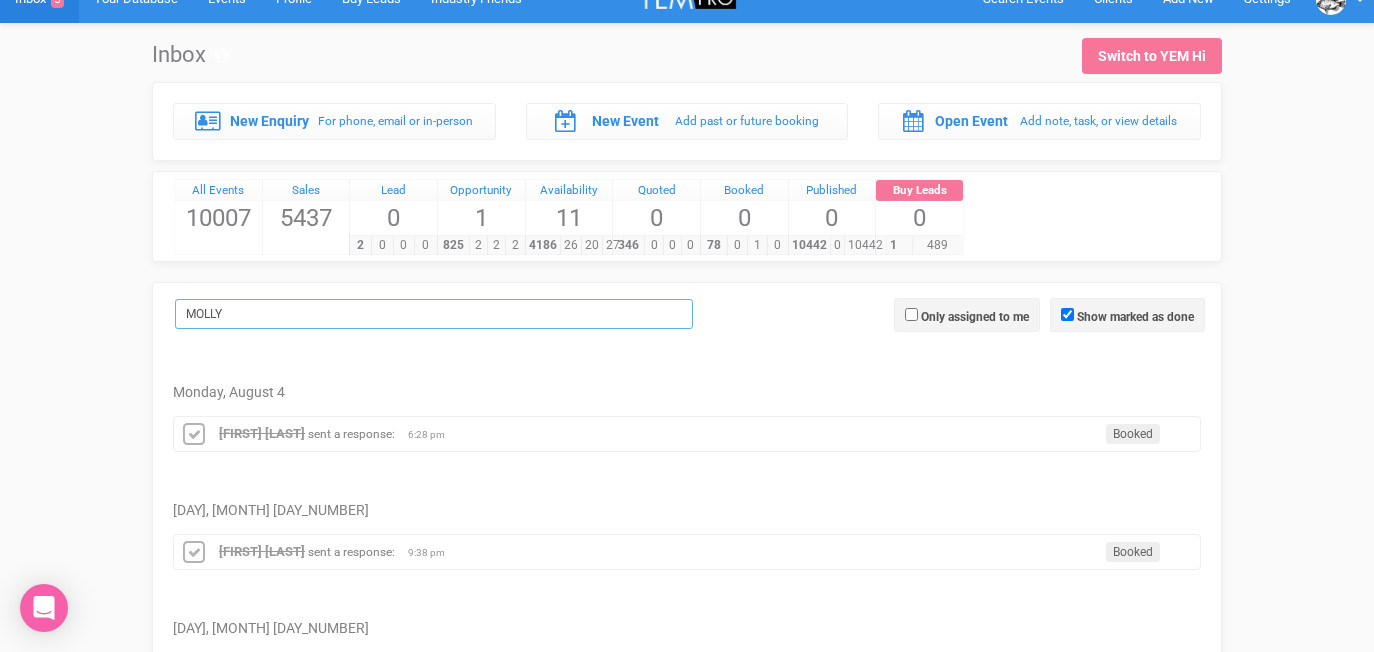 scroll, scrollTop: 30, scrollLeft: 0, axis: vertical 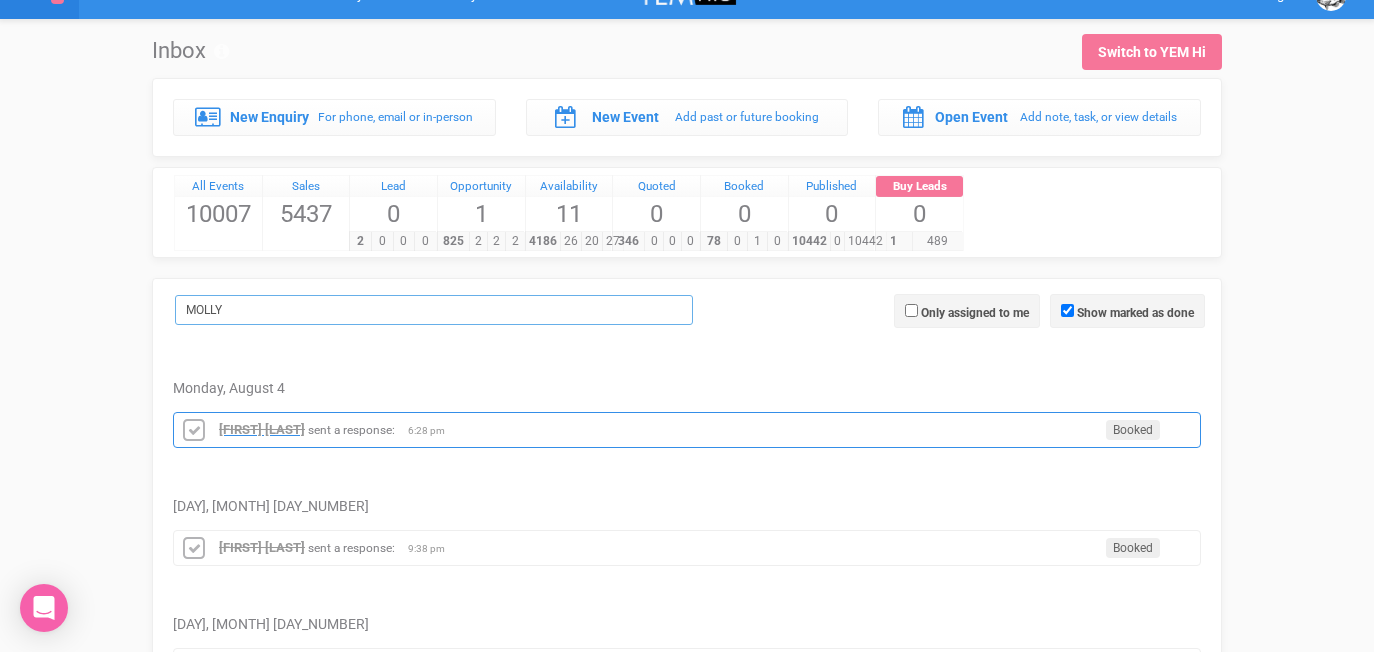 type on "MOLLY" 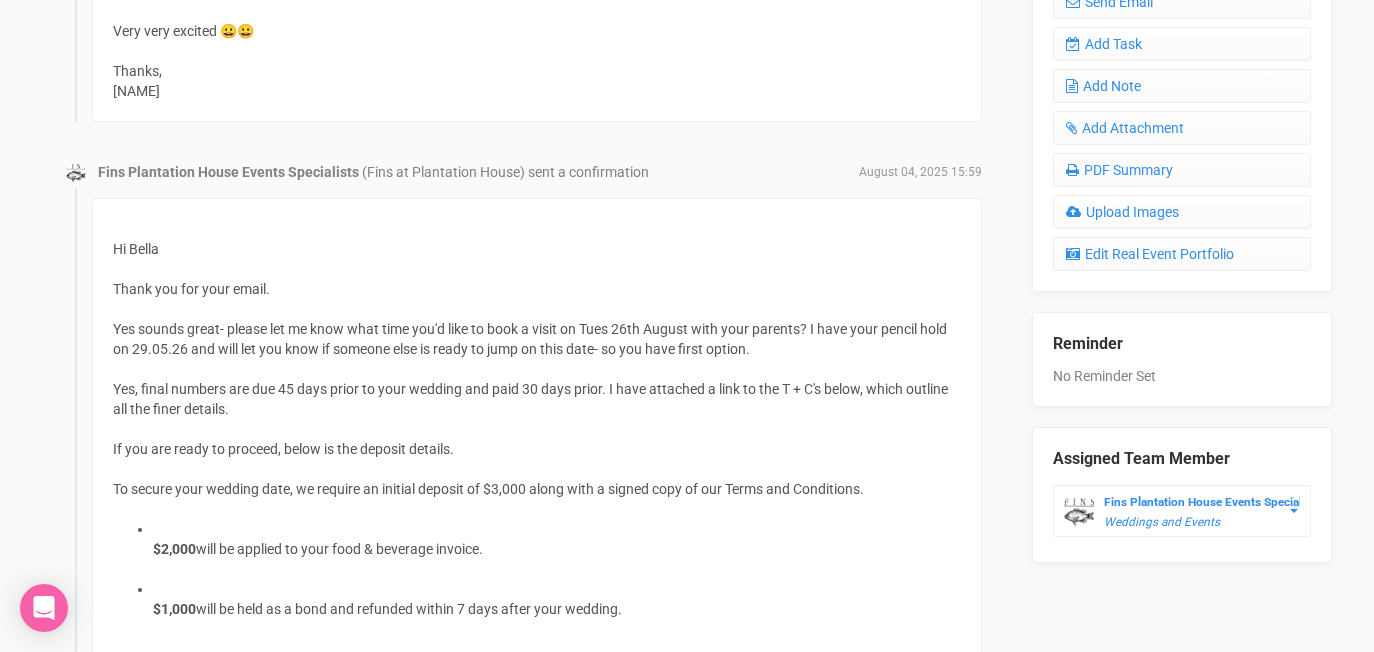 scroll, scrollTop: 828, scrollLeft: 0, axis: vertical 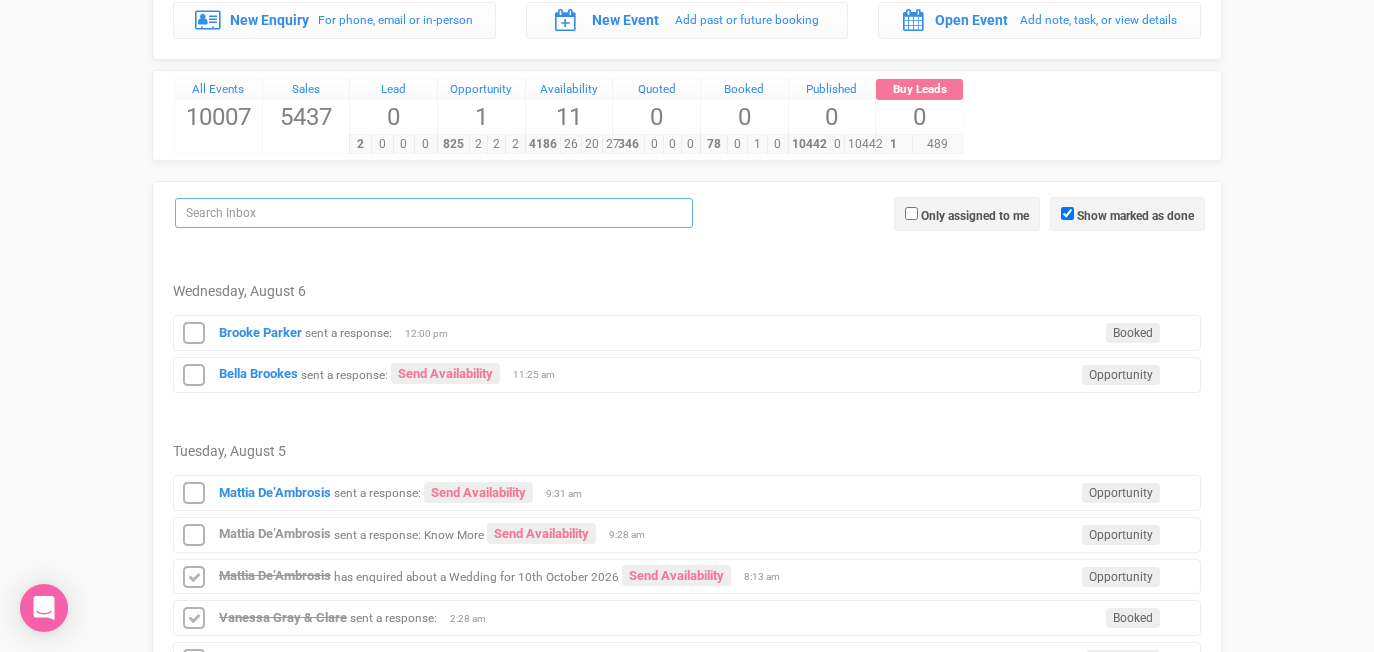 click at bounding box center [434, 213] 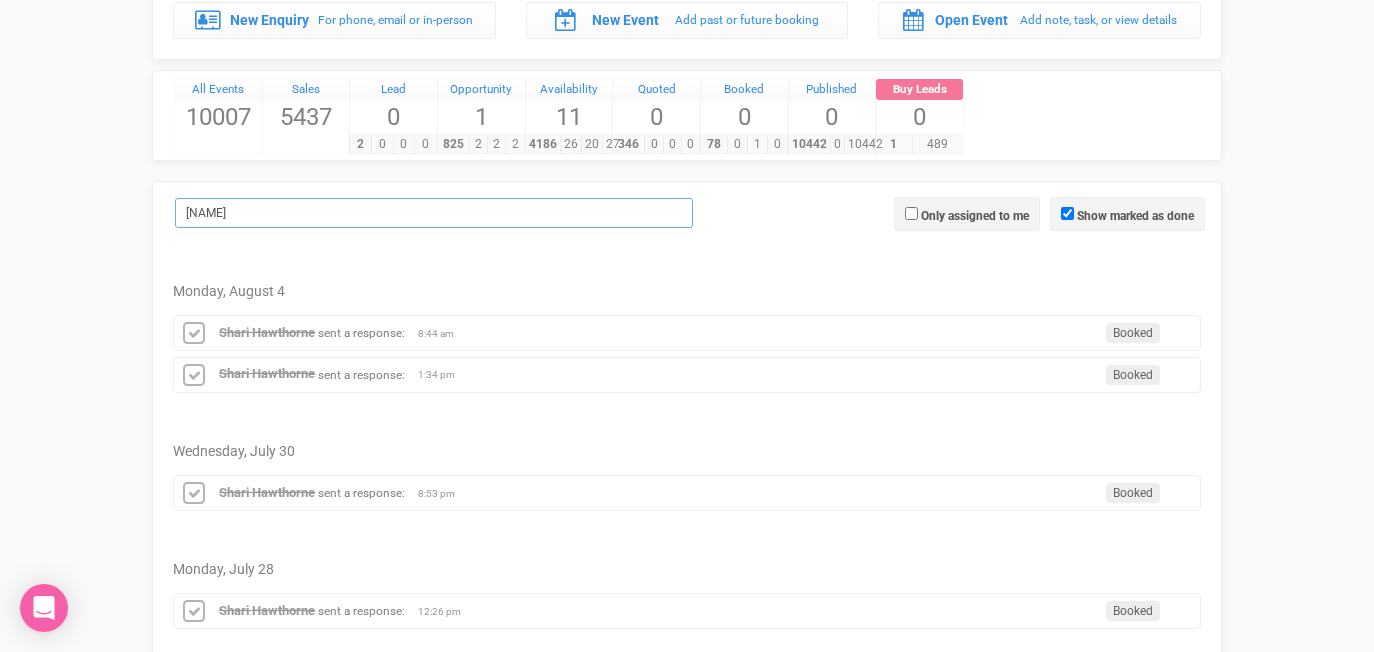 type on "SHARI" 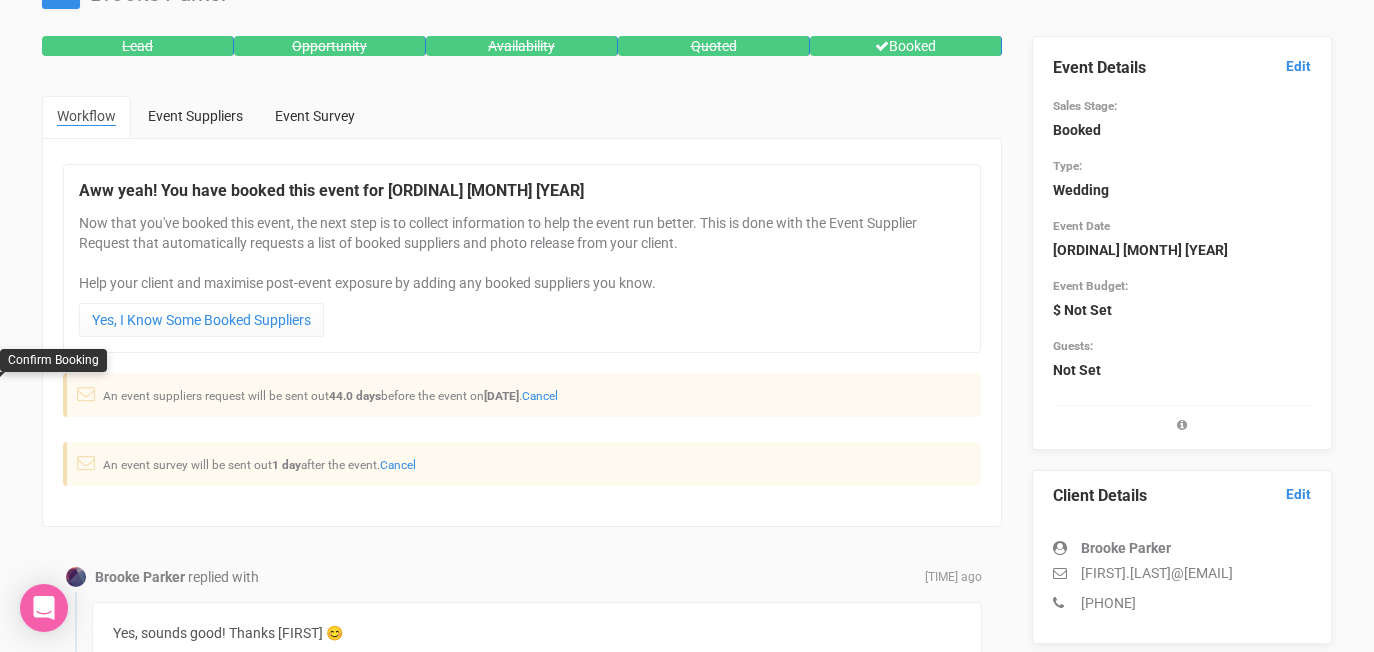 scroll, scrollTop: 0, scrollLeft: 0, axis: both 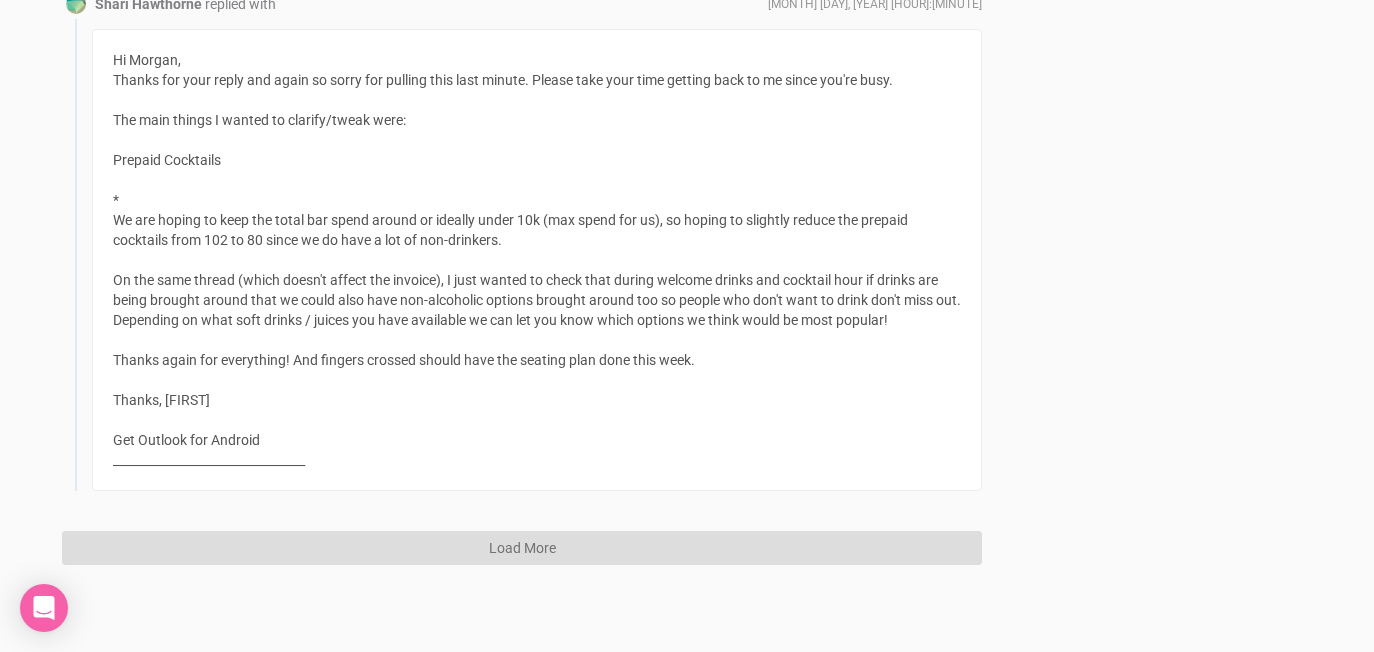 click on "Load More" at bounding box center [522, 548] 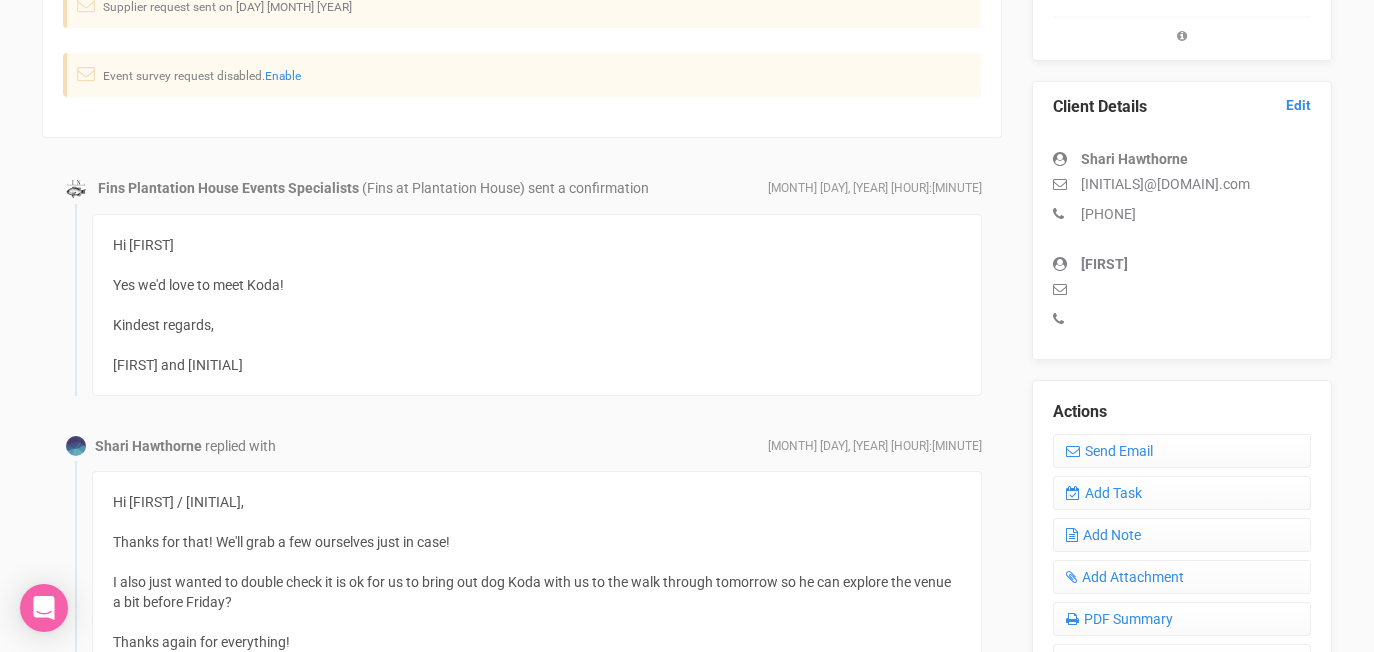 scroll, scrollTop: 479, scrollLeft: 0, axis: vertical 